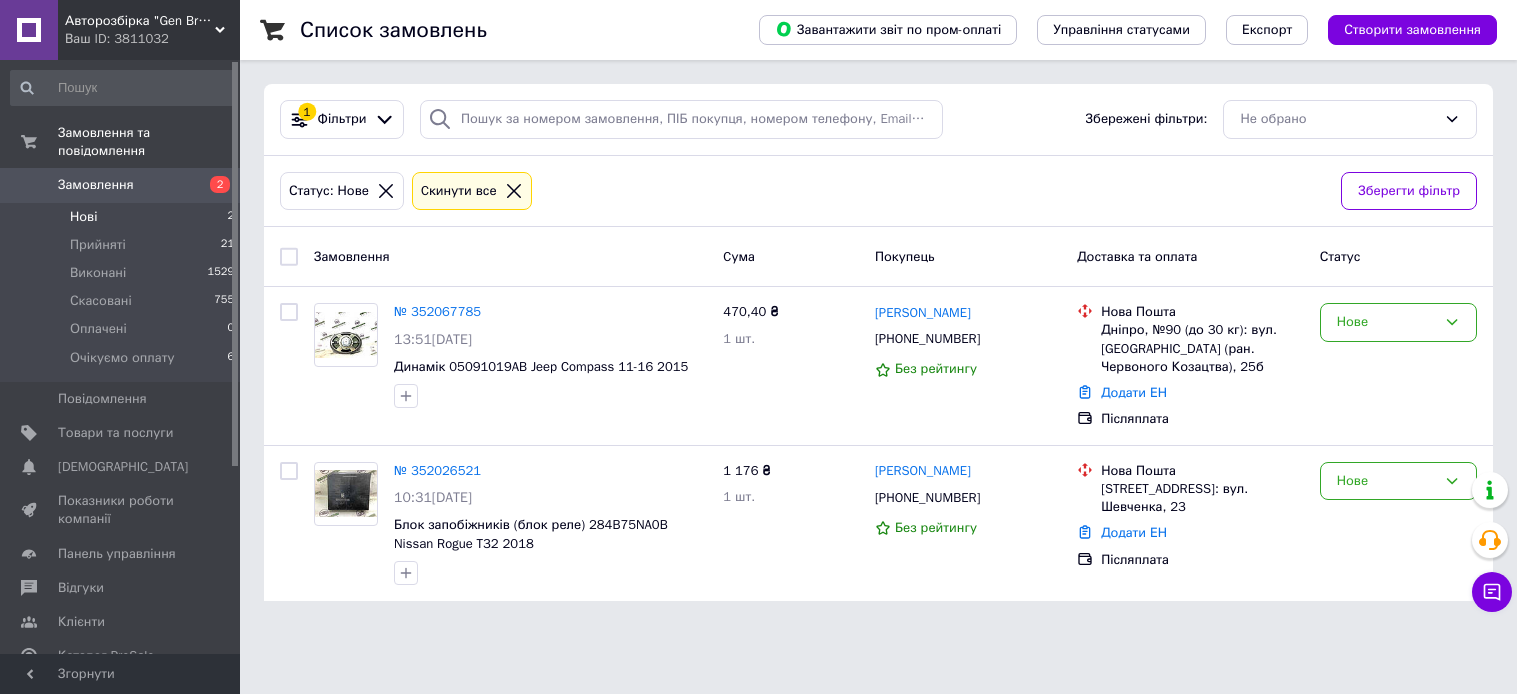 scroll, scrollTop: 0, scrollLeft: 0, axis: both 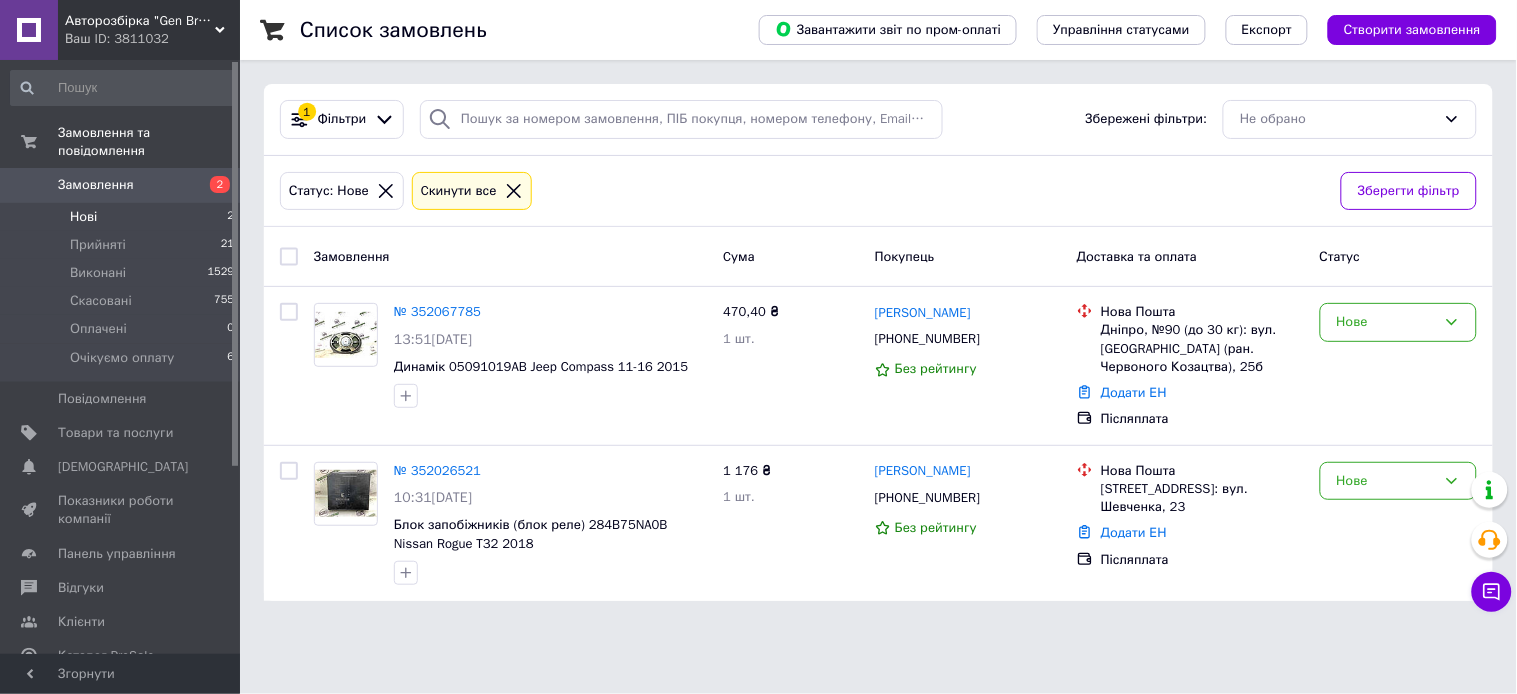 click on "Список замовлень   Завантажити звіт по пром-оплаті Управління статусами Експорт Створити замовлення 1 Фільтри Збережені фільтри: Не обрано Статус: Нове Cкинути все Зберегти фільтр Замовлення Cума Покупець Доставка та оплата Статус № 352067785 13:51[DATE] Динамік 05091019AB Jeep Compass 11-16 2015 470,40 ₴ 1 шт. [PERSON_NAME] [PHONE_NUMBER] Без рейтингу Нова Пошта Дніпро, №90 (до 30 кг): вул. [GEOGRAPHIC_DATA] (ран. Червоного Козацтва), 25б Додати ЕН Післяплата Нове № 352026521 10:31[DATE] Блок запобіжників (блок реле) 284B75NA0B Nissan Rogue T32 2018 1 176 ₴ 1 шт. [PERSON_NAME] [PHONE_NUMBER] Без рейтингу Нова Пошта Нове" at bounding box center [878, 312] 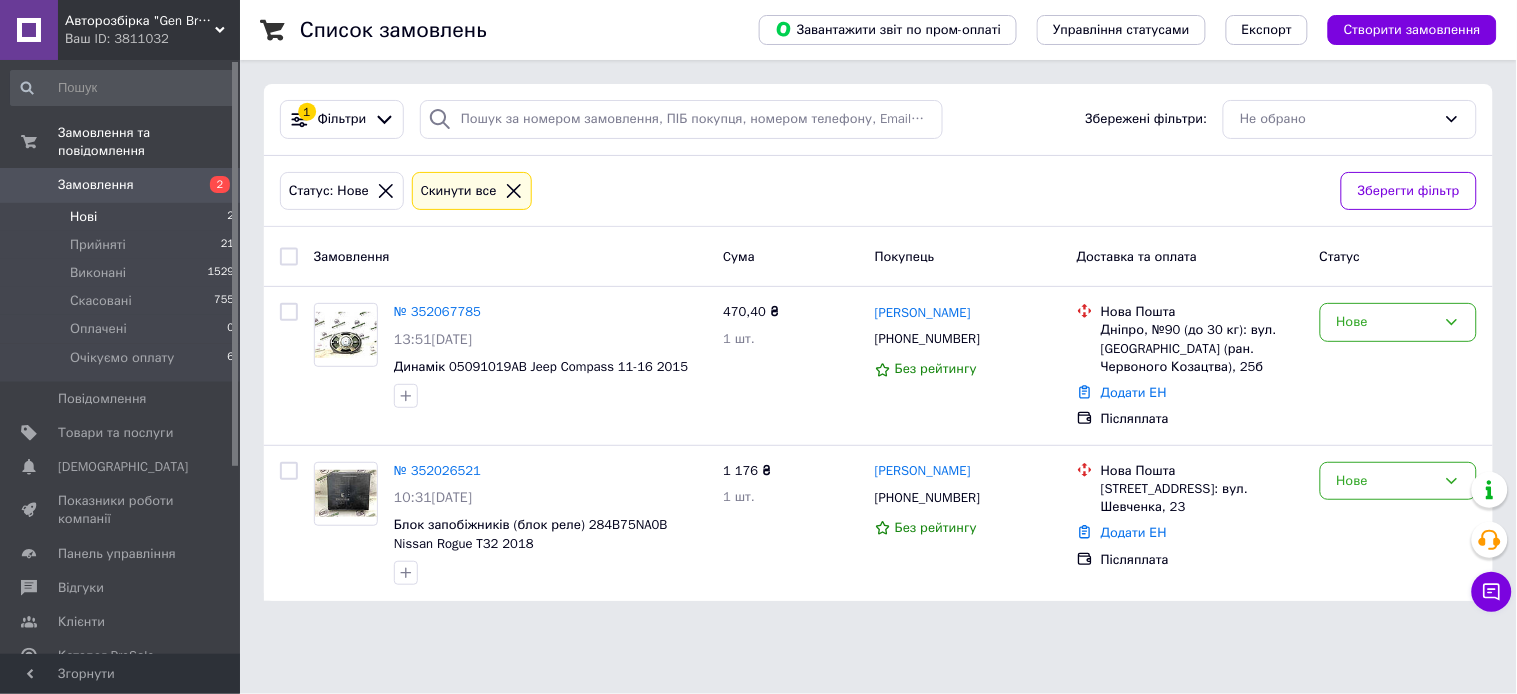 drag, startPoint x: 117, startPoint y: 198, endPoint x: 138, endPoint y: 187, distance: 23.70654 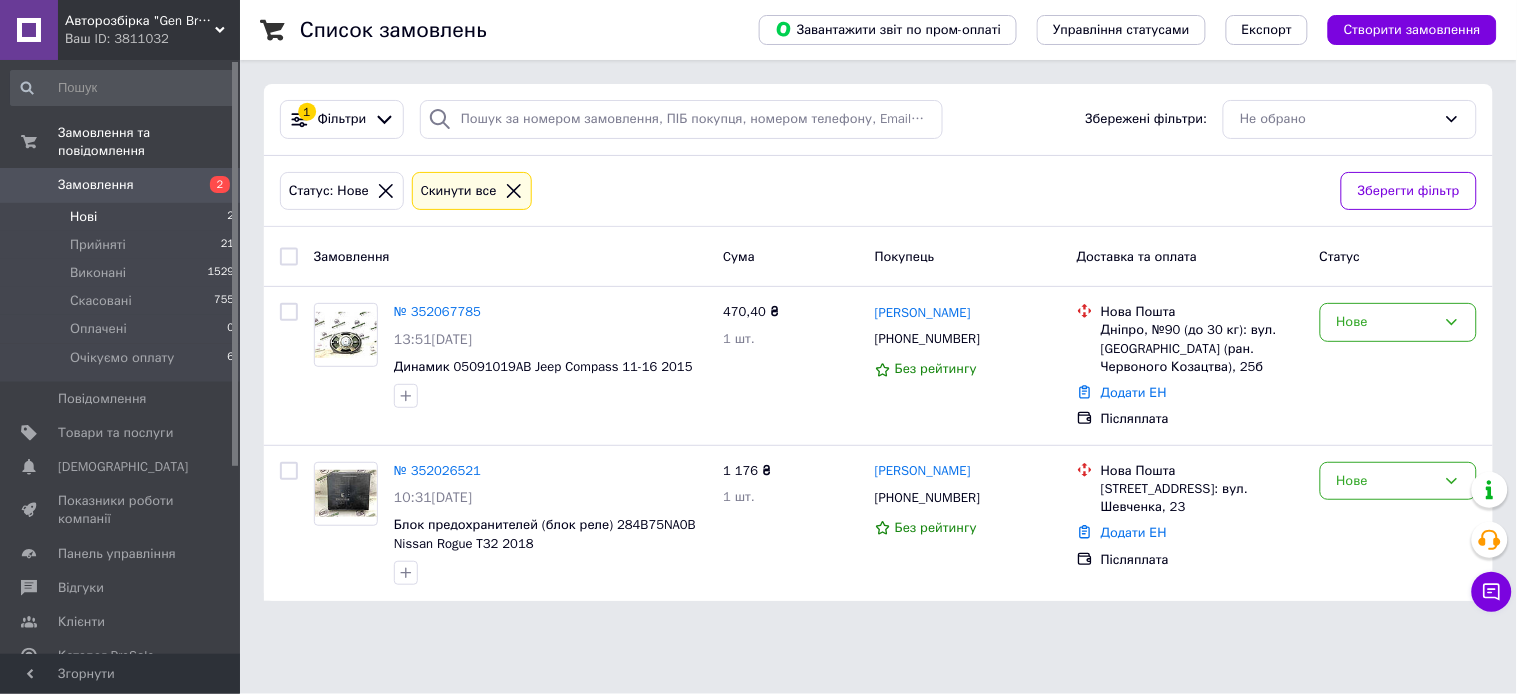drag, startPoint x: 563, startPoint y: 50, endPoint x: 163, endPoint y: 203, distance: 428.26276 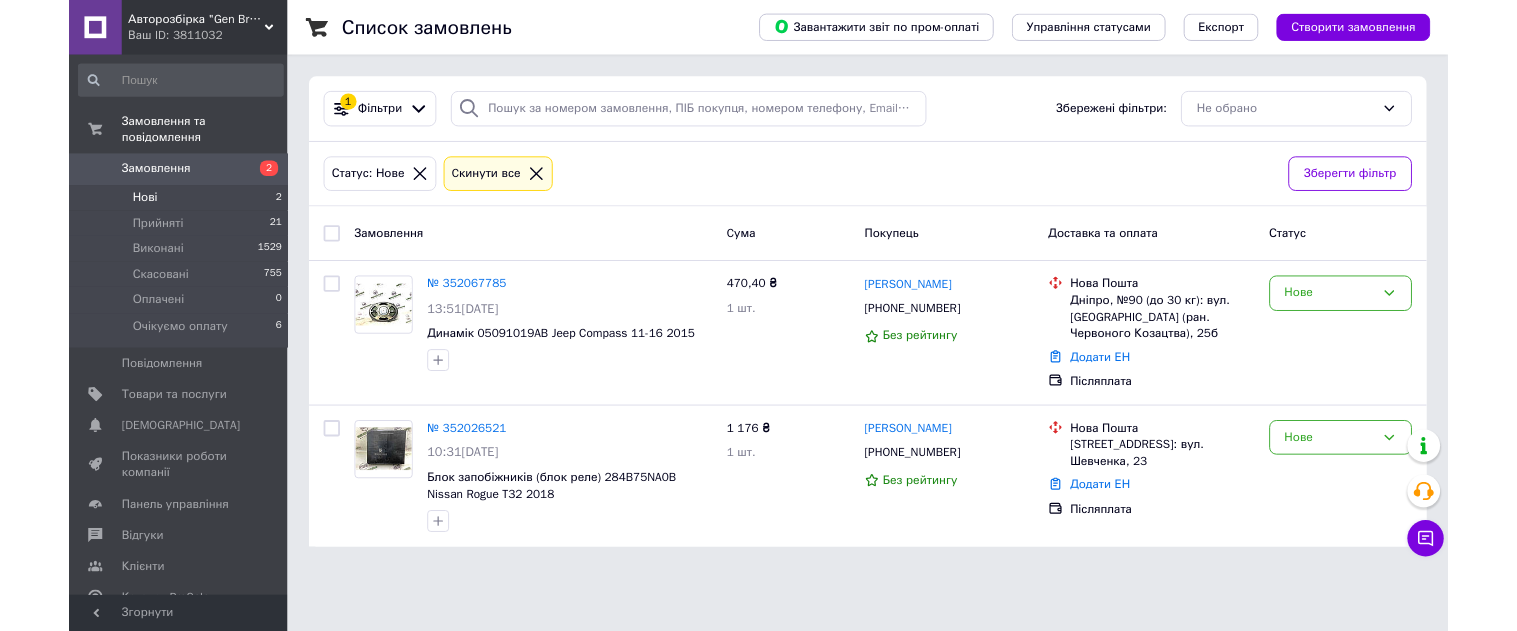 scroll, scrollTop: 0, scrollLeft: 0, axis: both 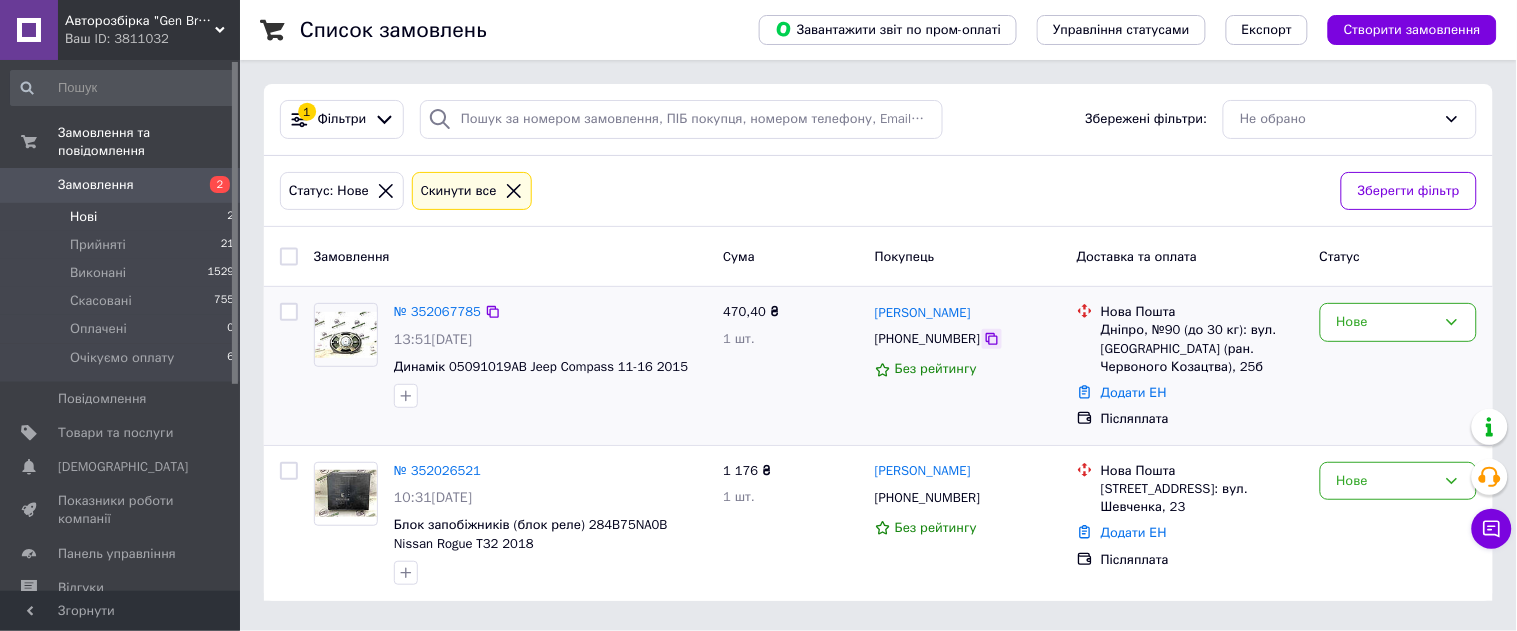 click 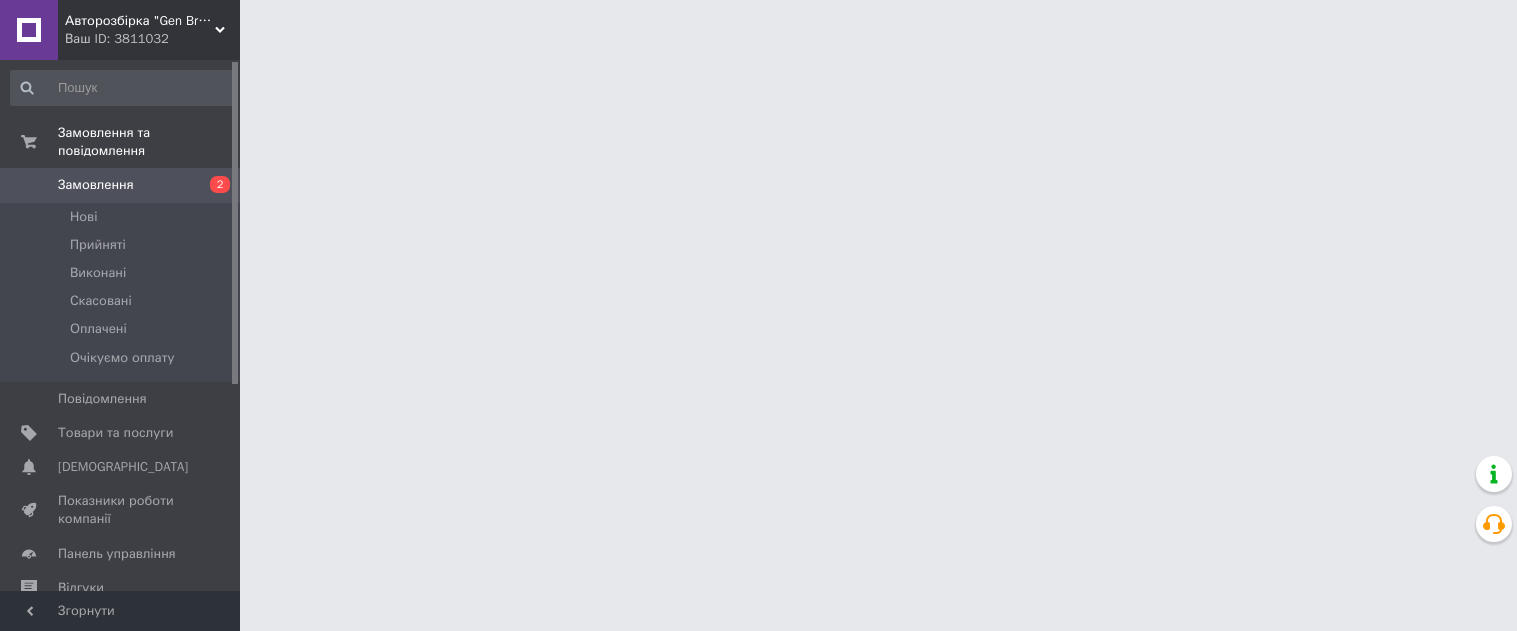 scroll, scrollTop: 0, scrollLeft: 0, axis: both 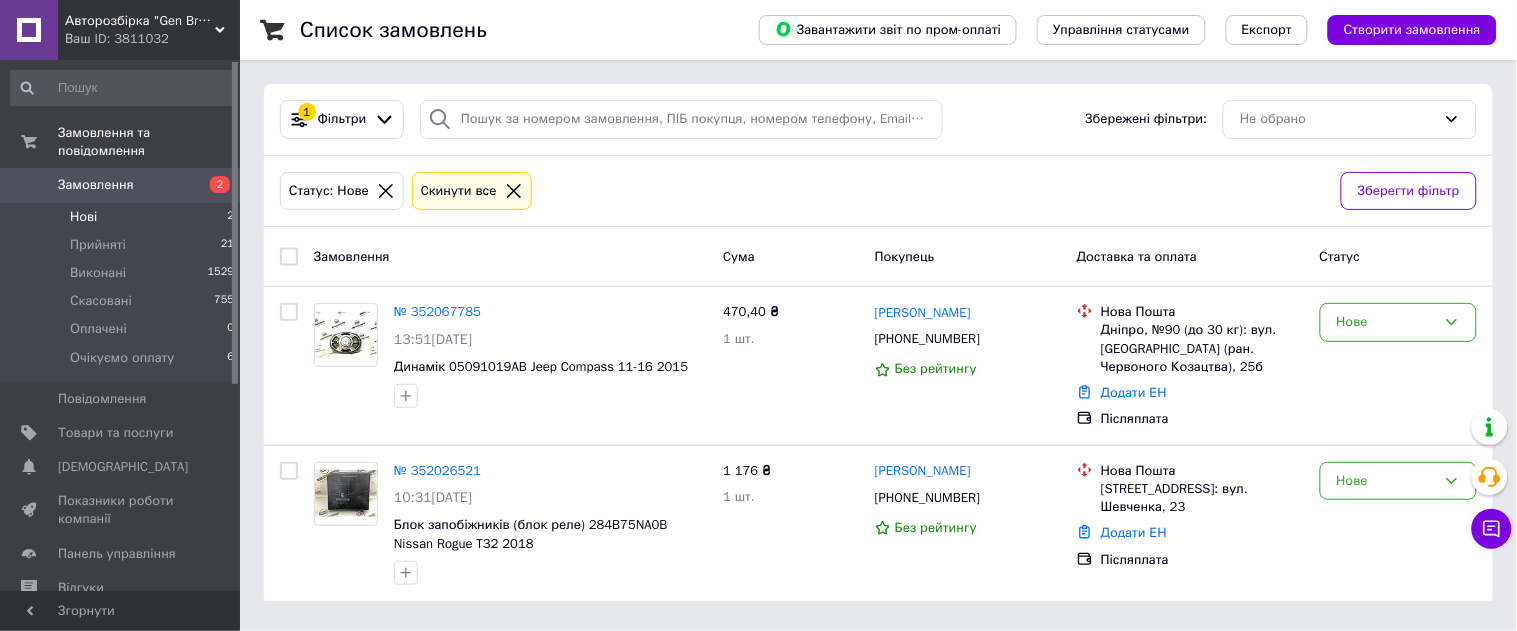 click on "Нові 2" at bounding box center [123, 217] 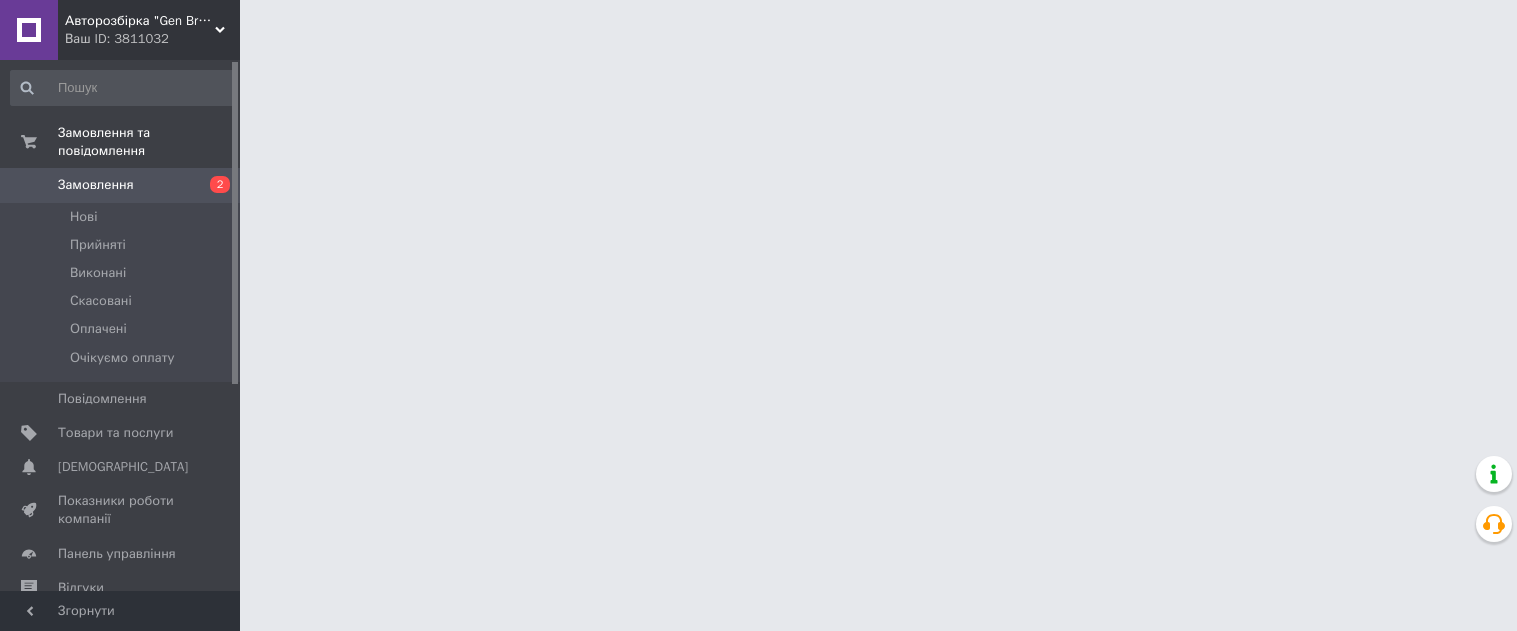 scroll, scrollTop: 0, scrollLeft: 0, axis: both 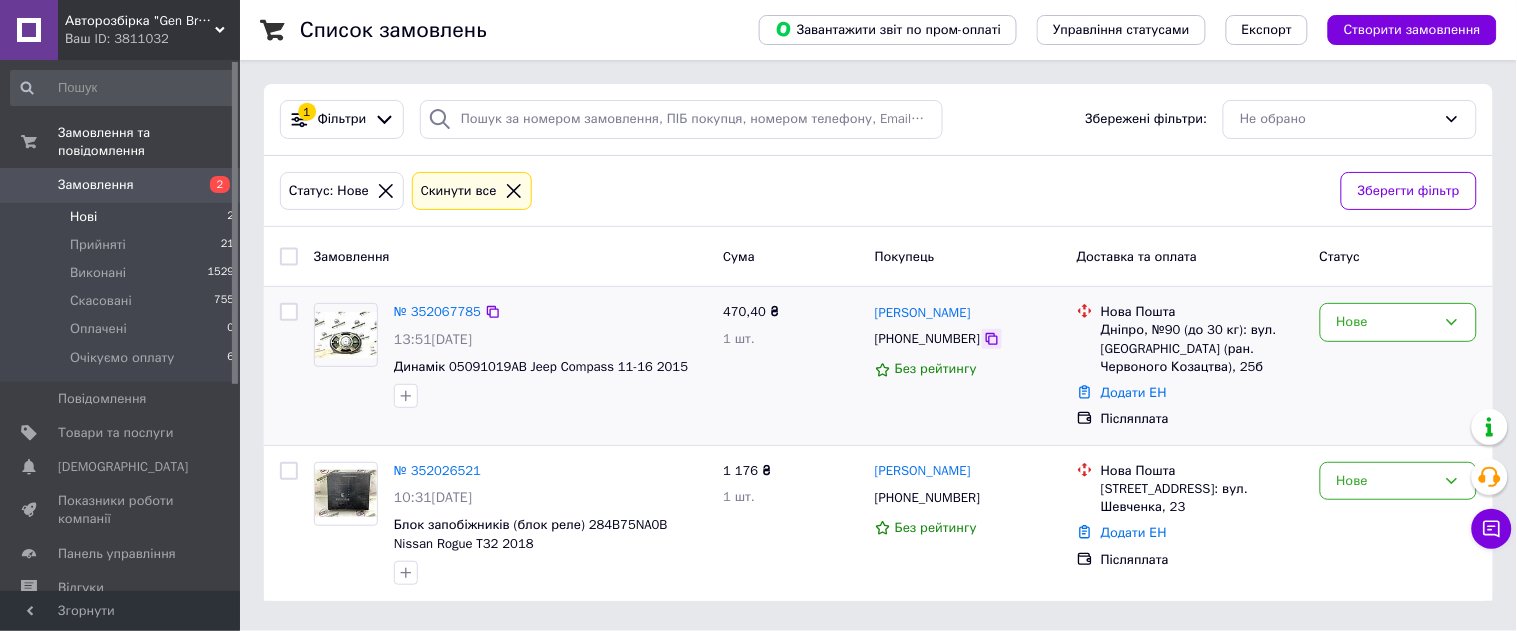 click 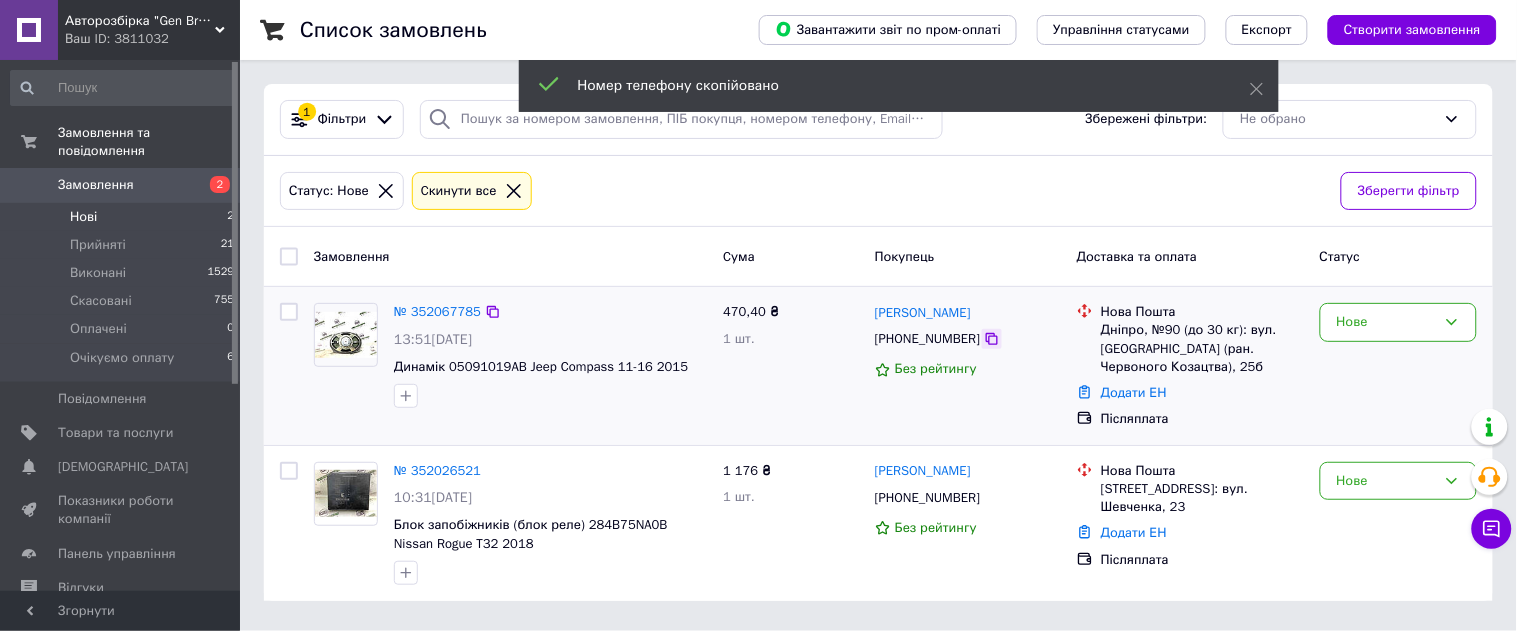 click 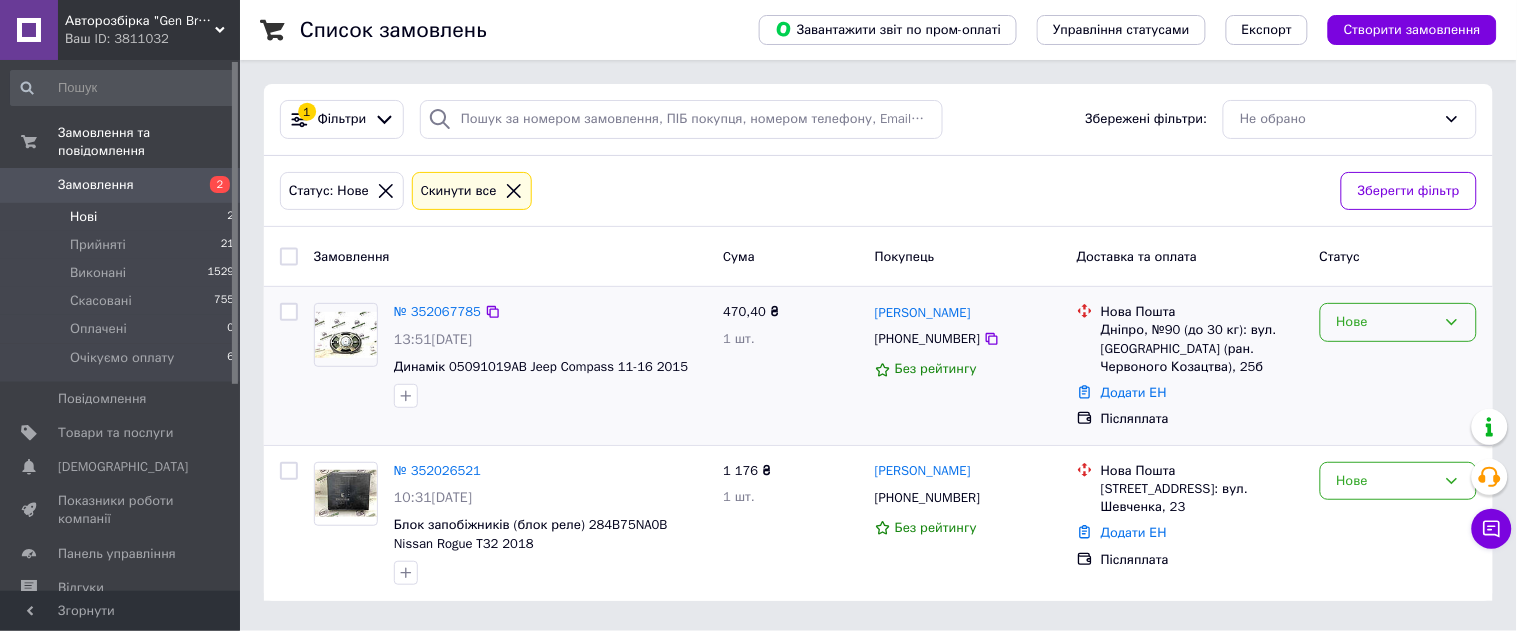 click 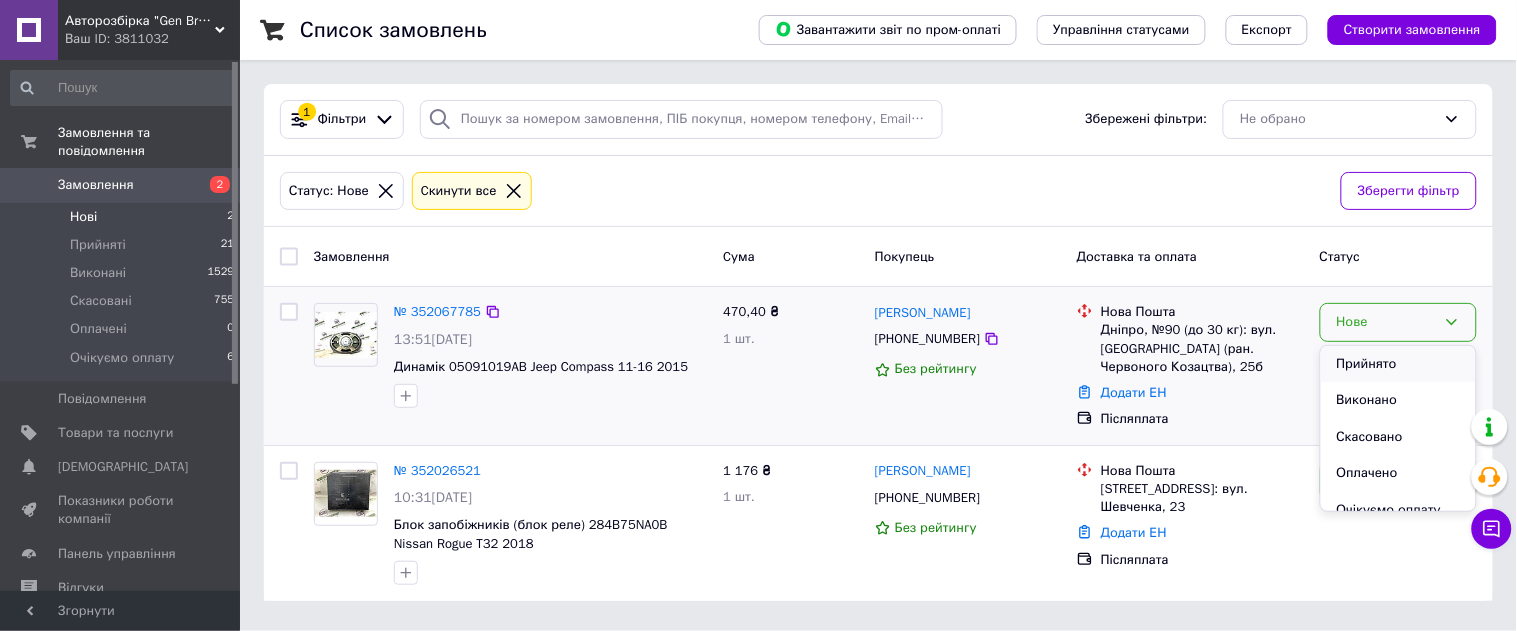 click on "Прийнято" at bounding box center (1398, 364) 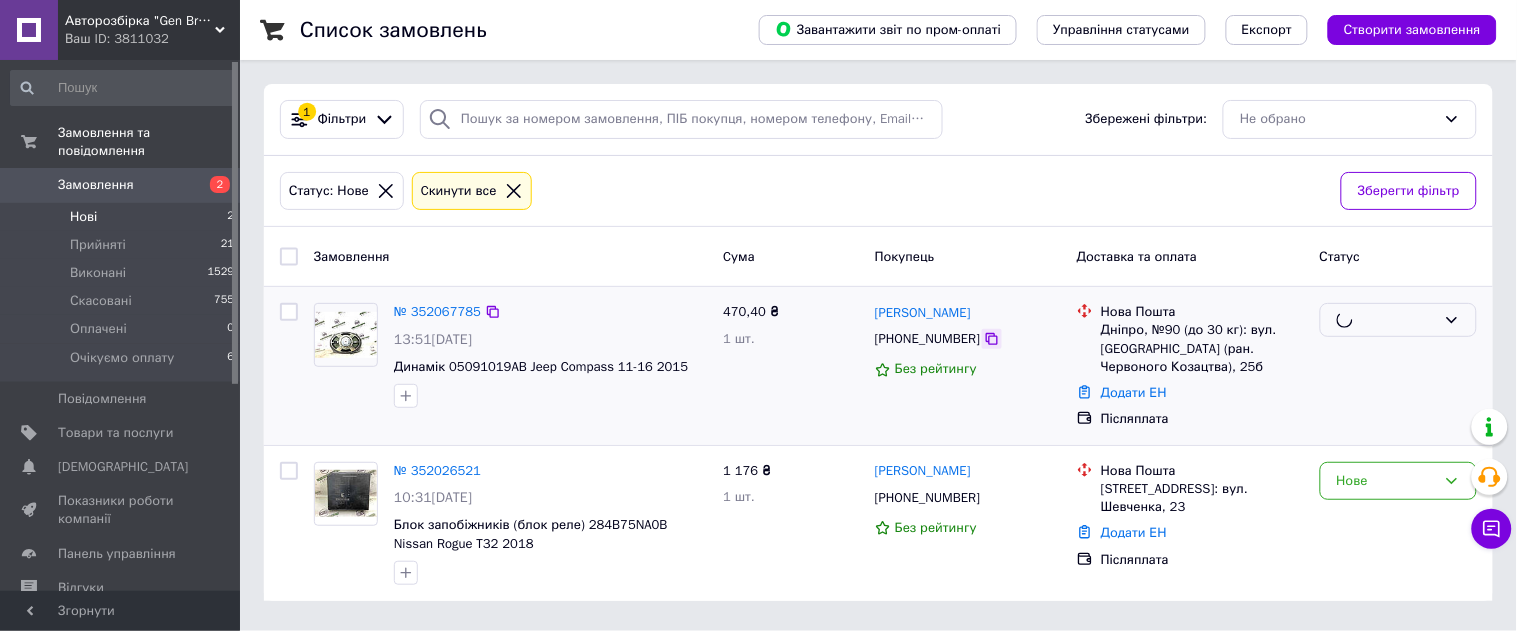 click 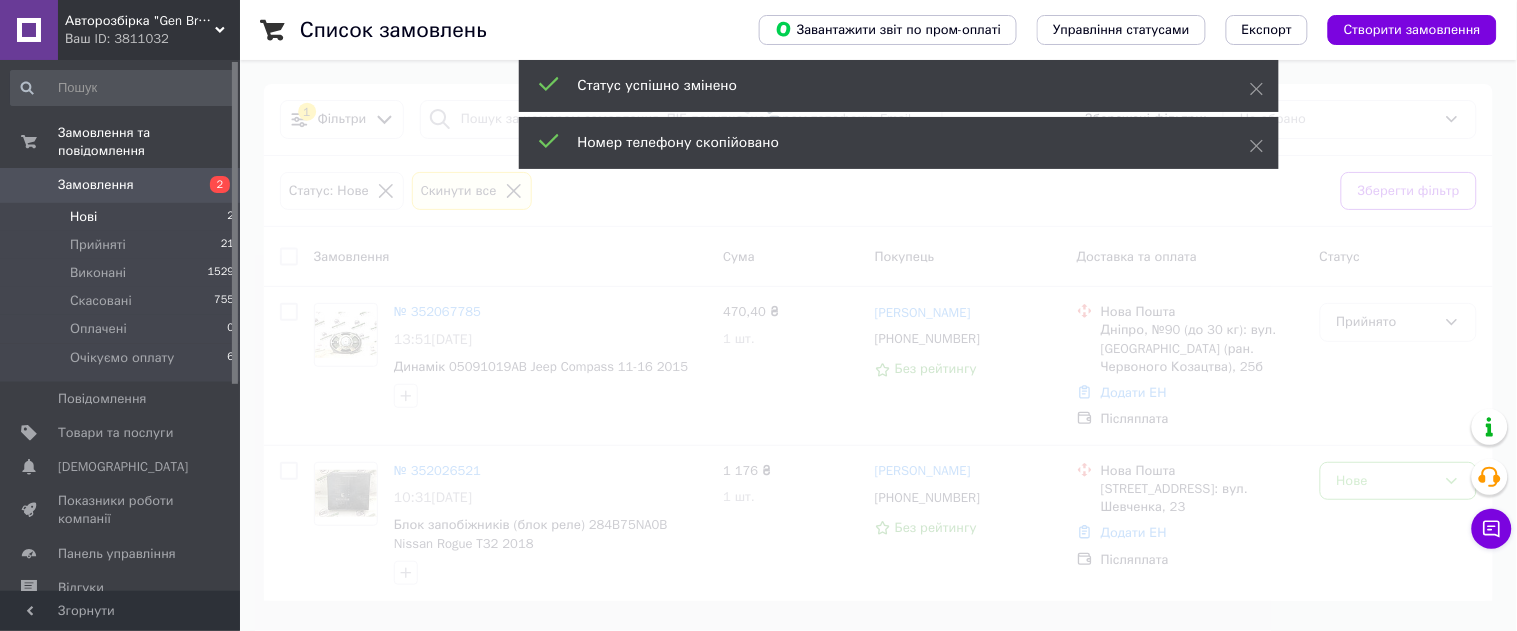 click at bounding box center (758, 315) 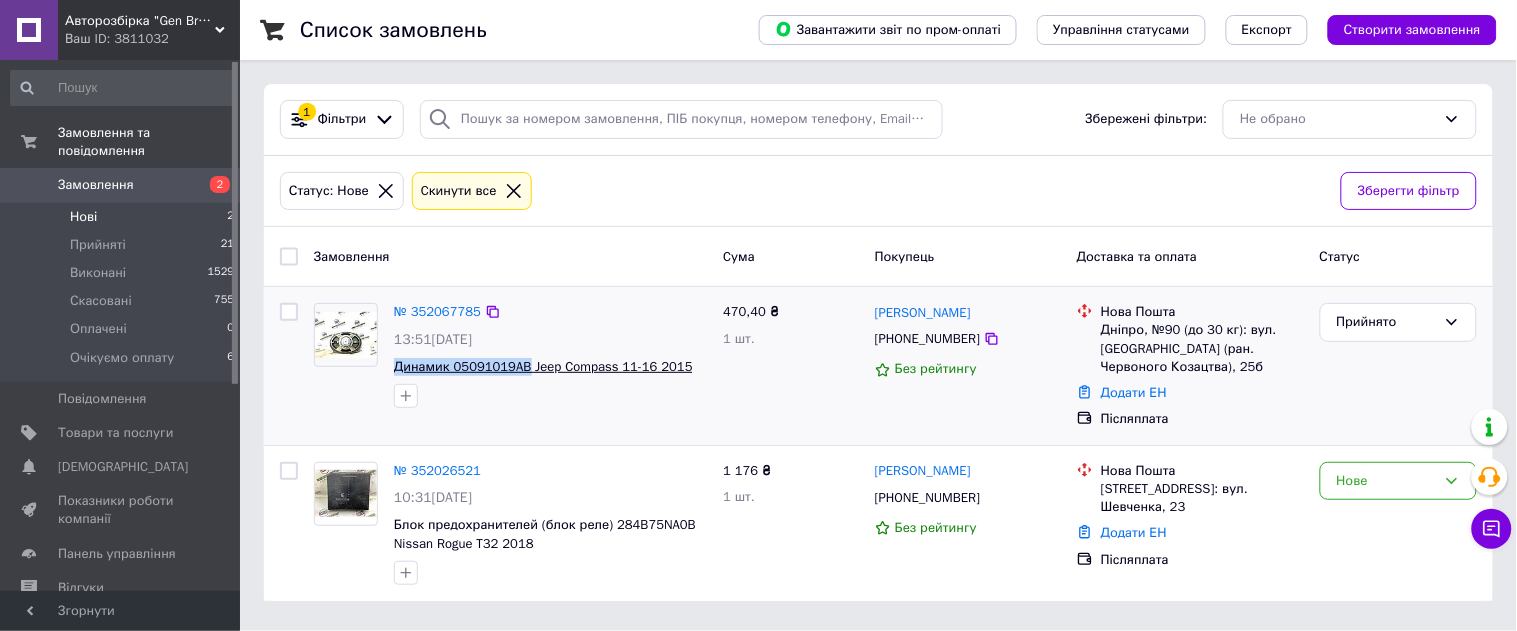 drag, startPoint x: 390, startPoint y: 366, endPoint x: 523, endPoint y: 375, distance: 133.30417 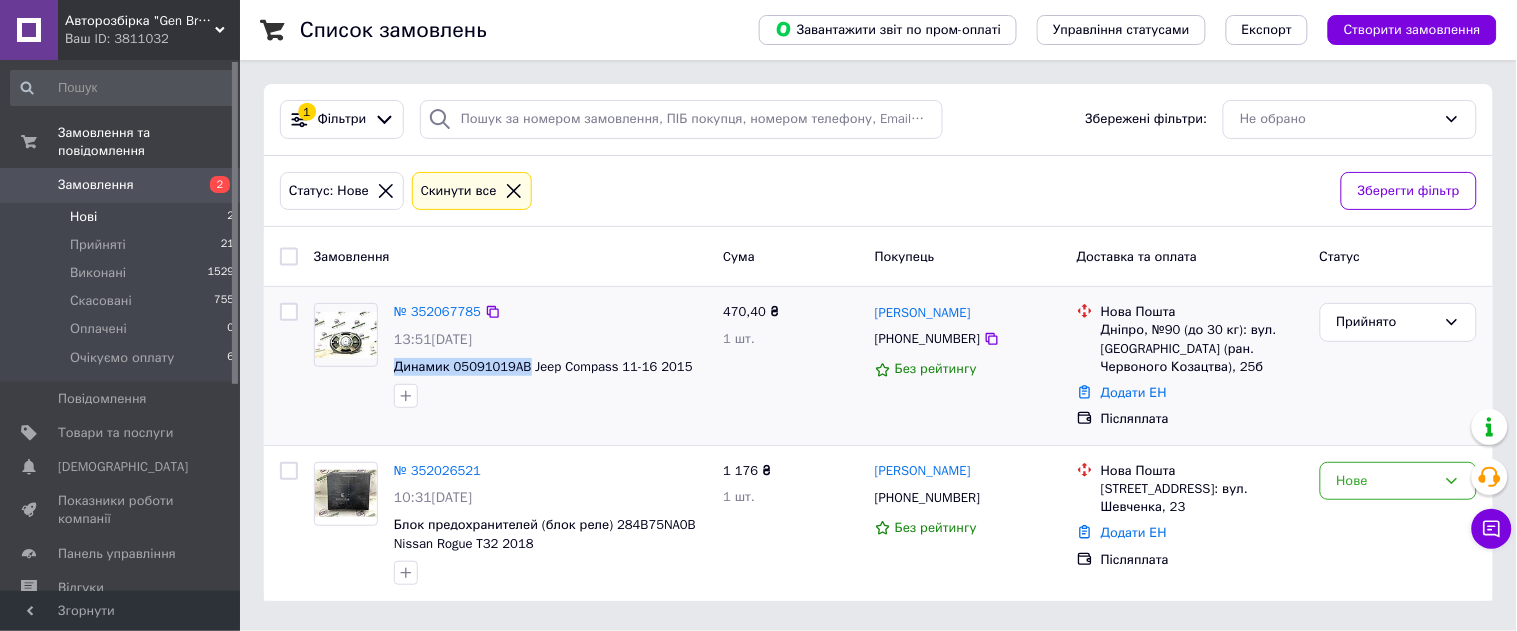 copy on "Динамик 05091019AB" 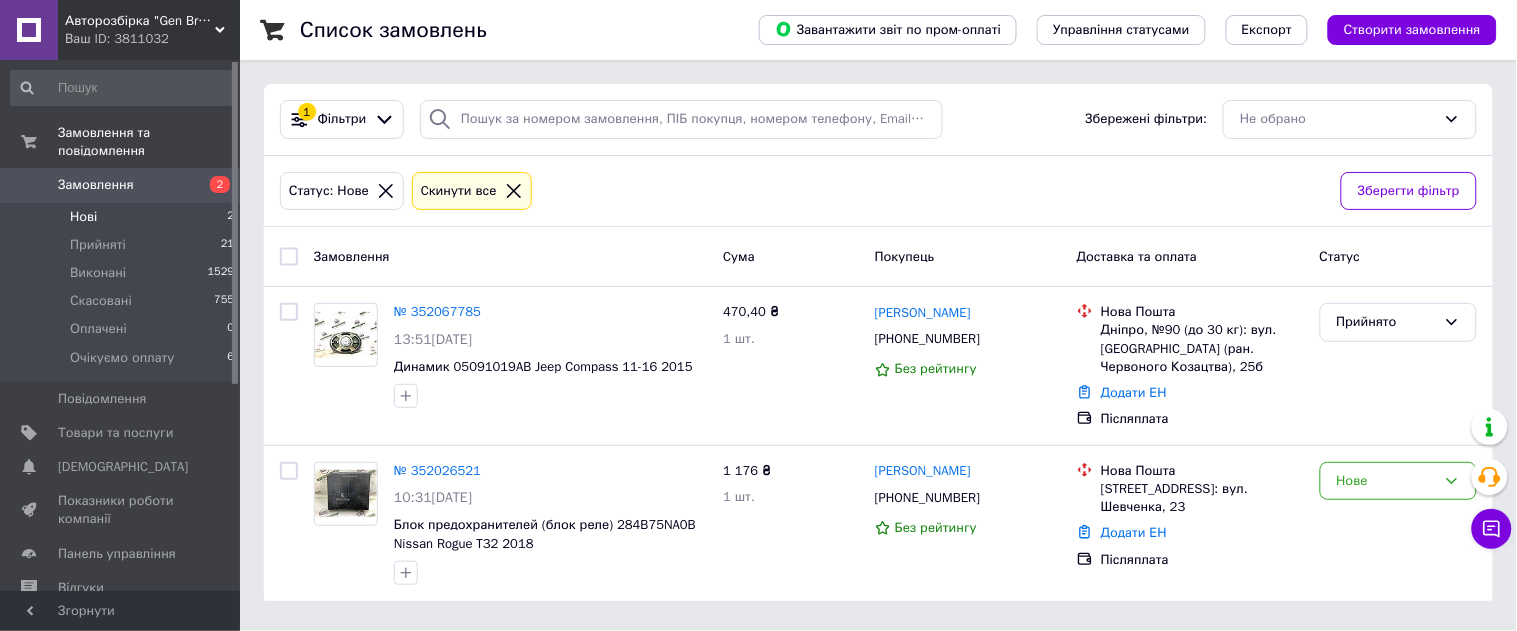 click on "Прийнято" at bounding box center (1398, 366) 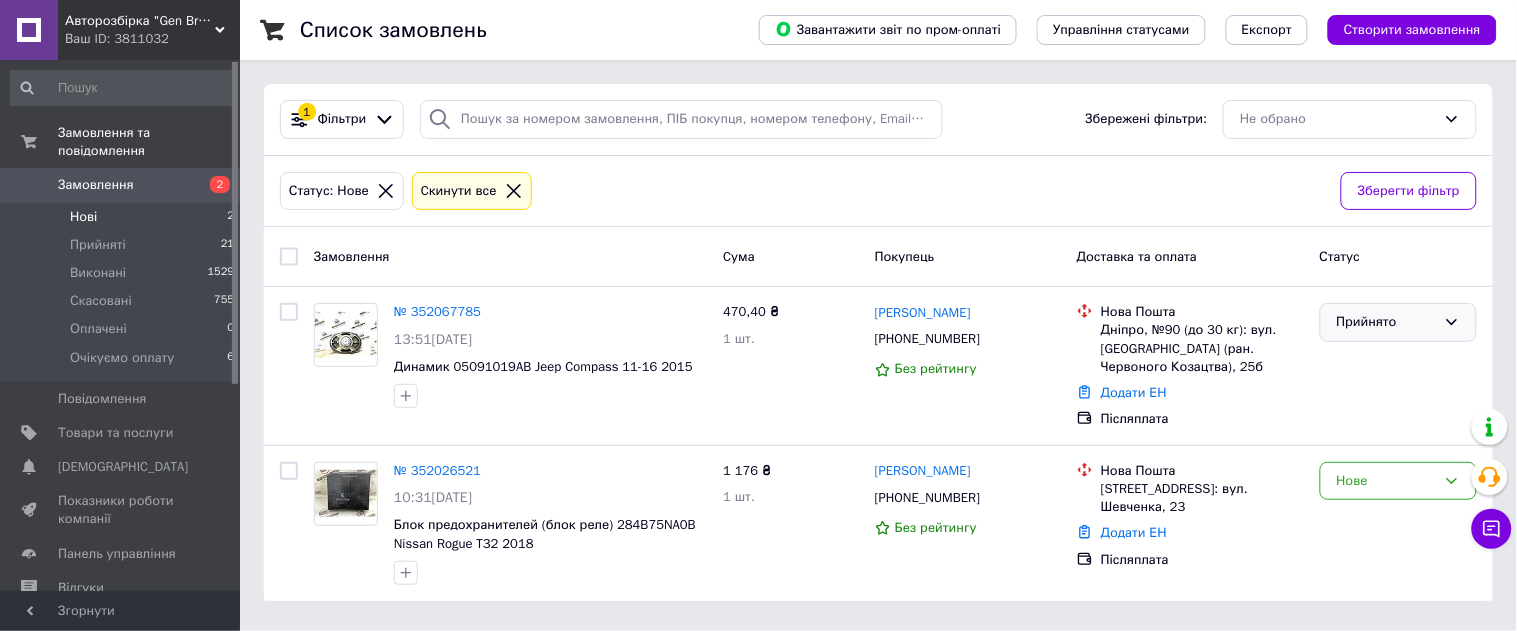 click on "Прийнято" at bounding box center [1386, 322] 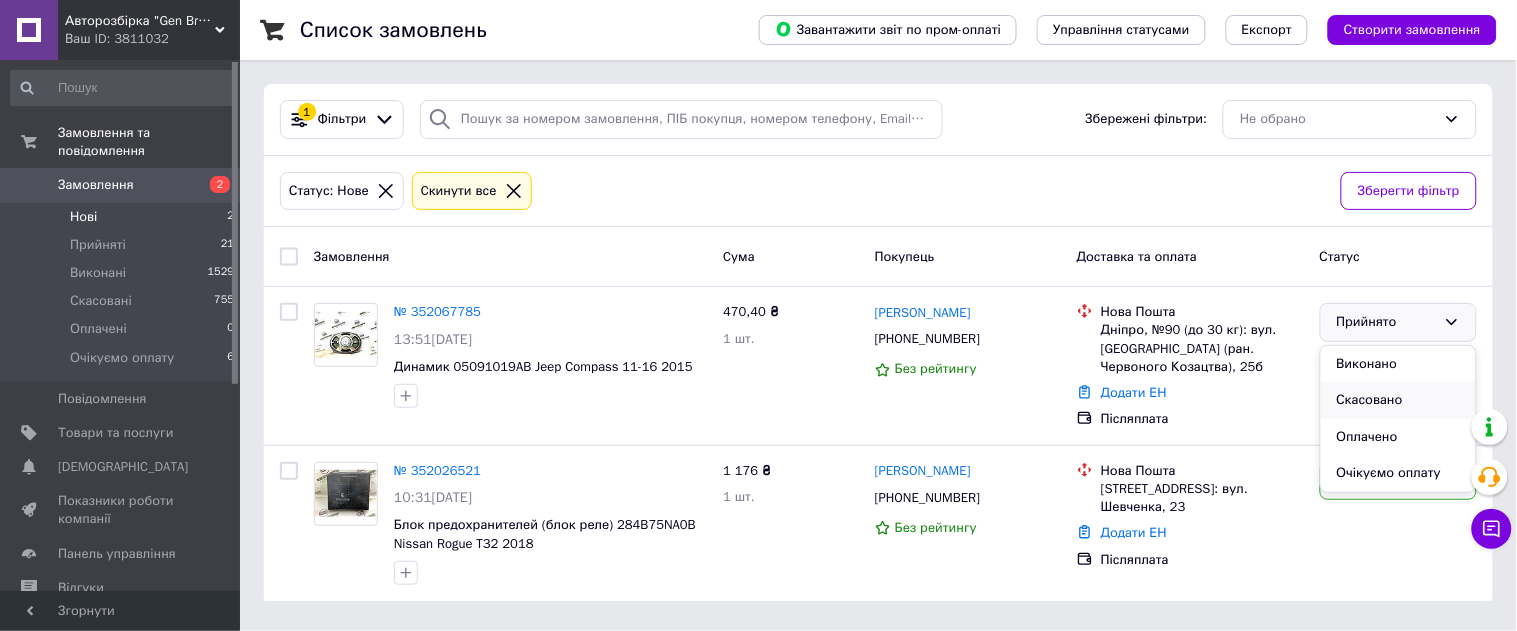 click on "Скасовано" at bounding box center [1398, 400] 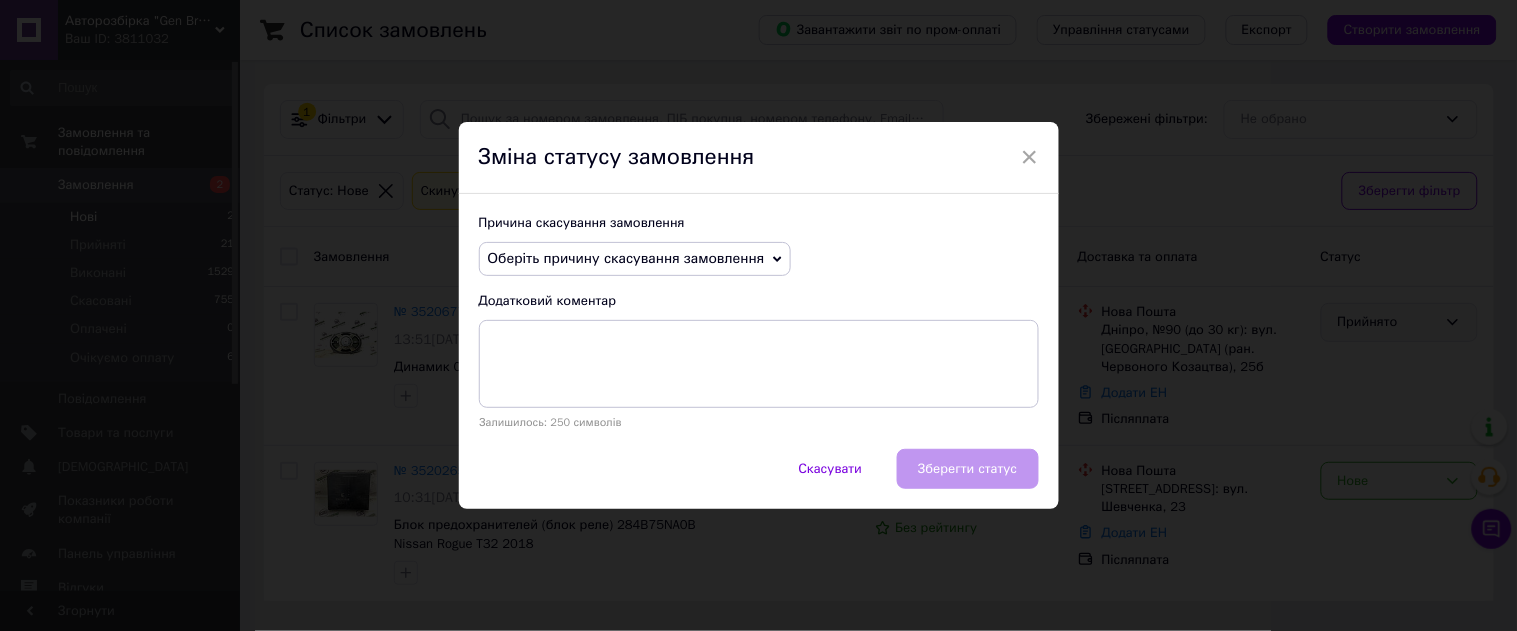 drag, startPoint x: 728, startPoint y: 288, endPoint x: 703, endPoint y: 277, distance: 27.313 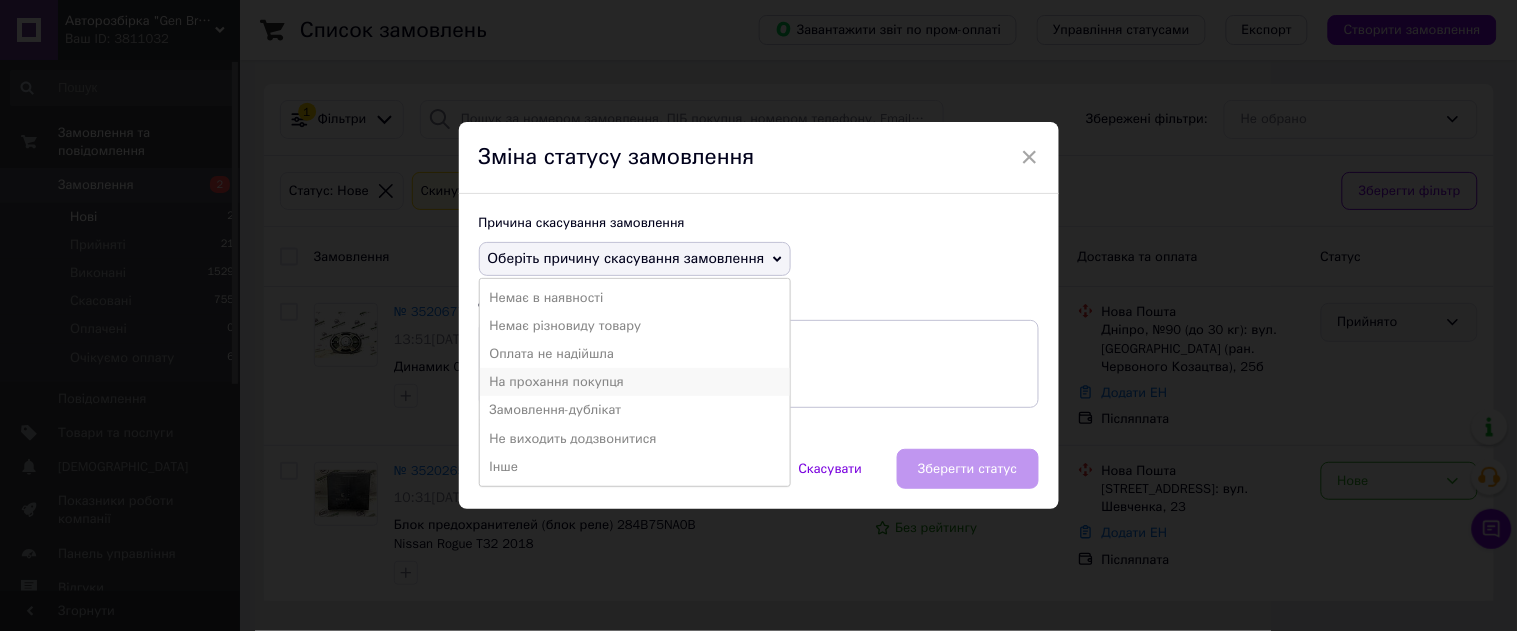 click on "На прохання покупця" at bounding box center [635, 382] 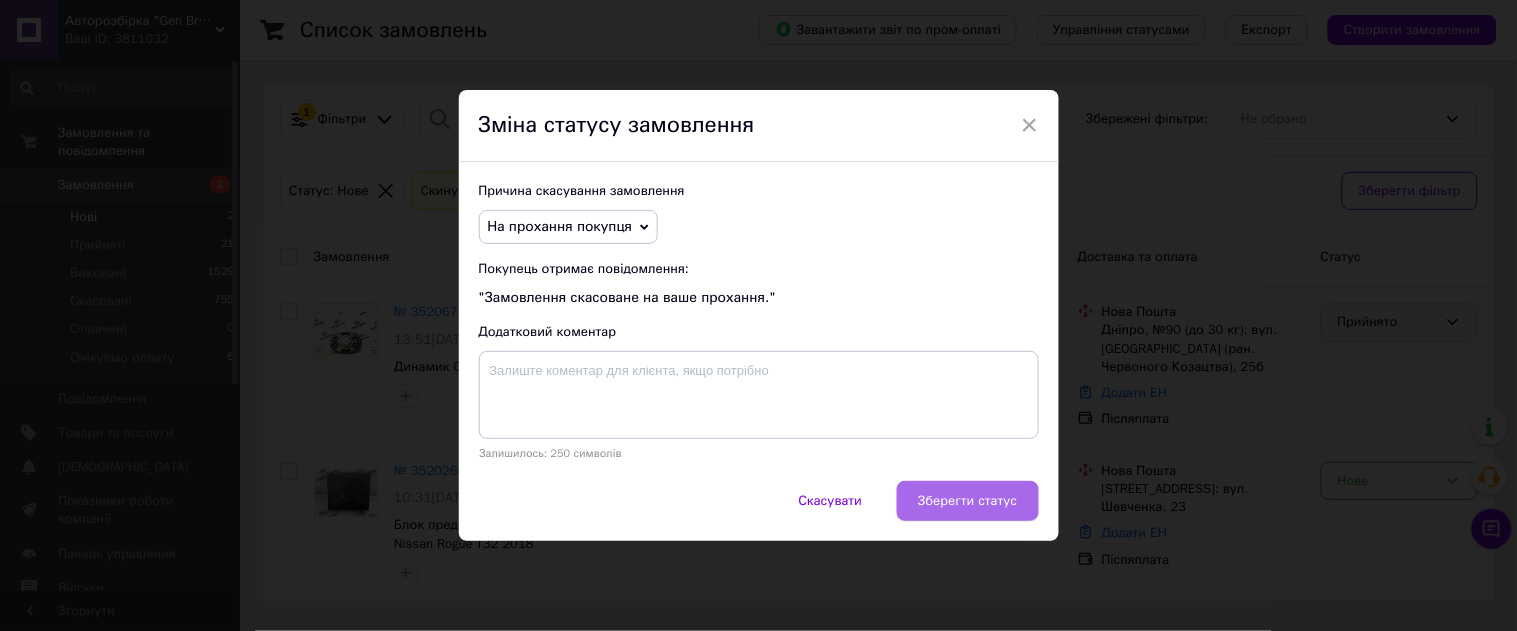 click on "Зберегти статус" at bounding box center [967, 501] 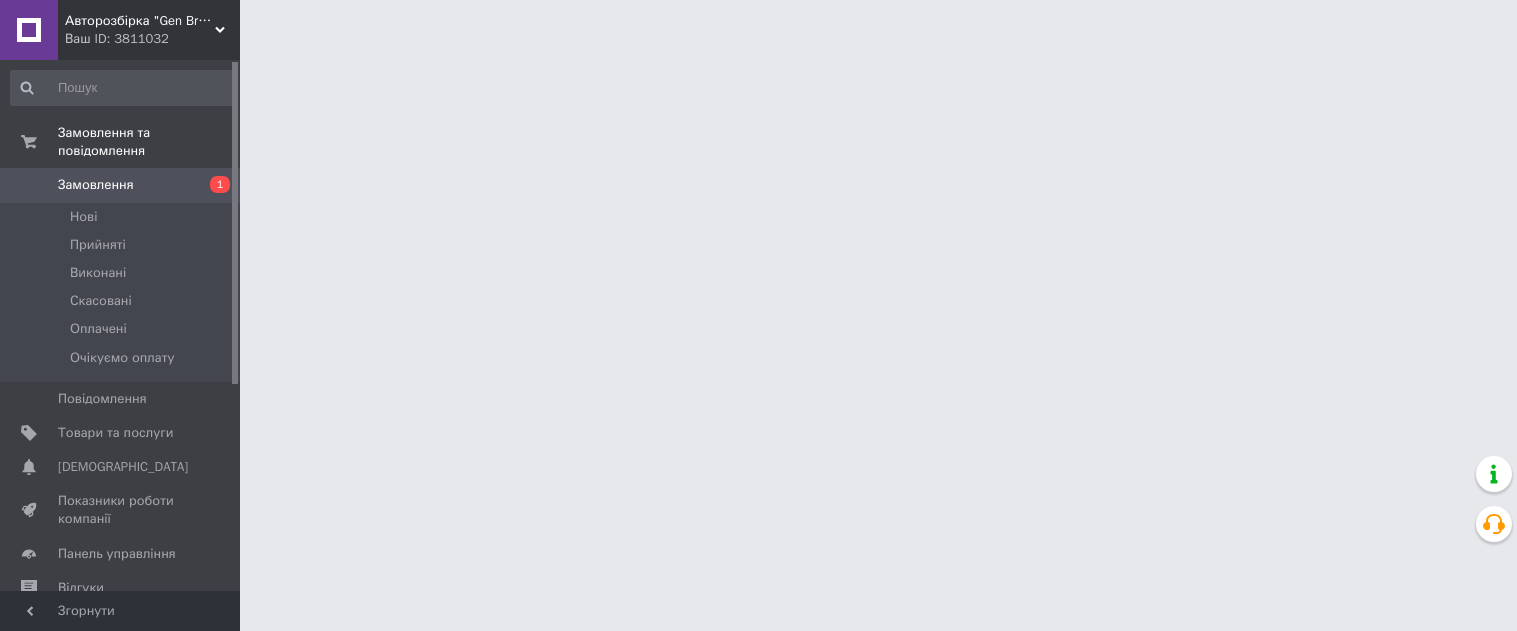scroll, scrollTop: 0, scrollLeft: 0, axis: both 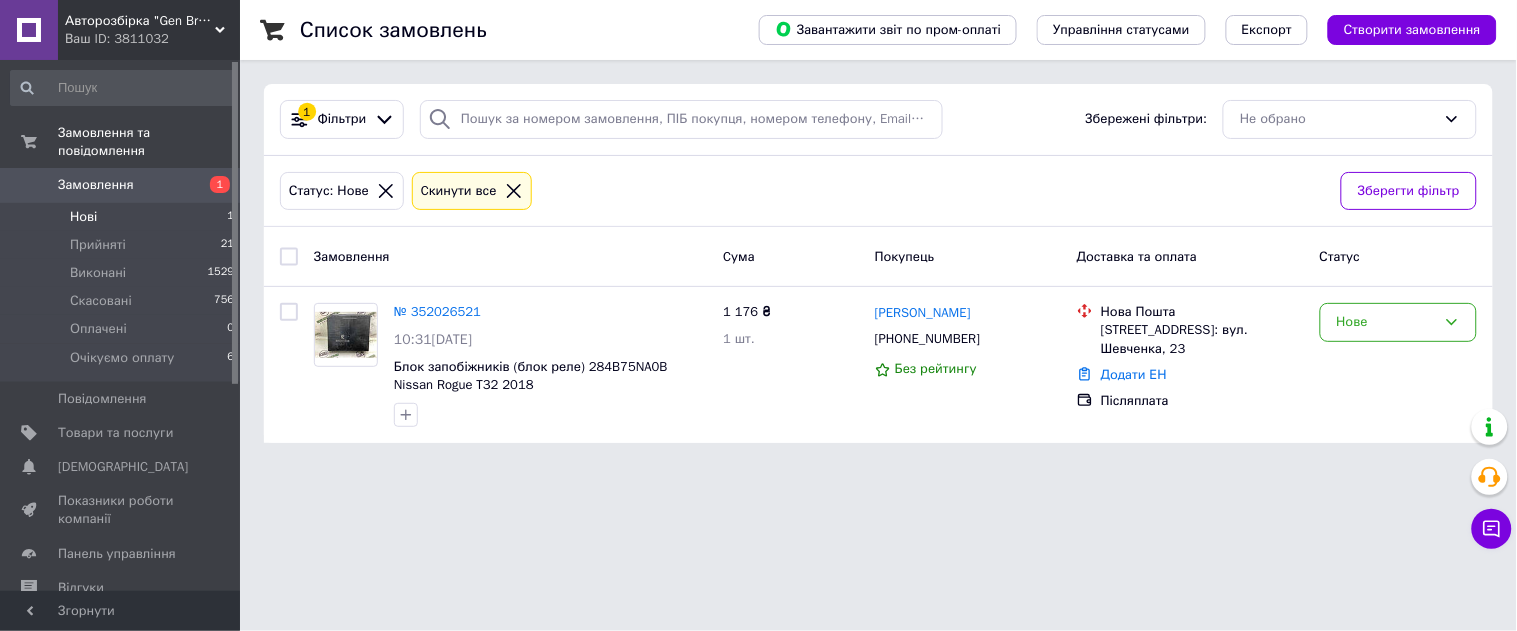 click on "Авторозбірка "Gen Brothers" Ваш ID: 3811032 Сайт Авторозбірка "Gen Brothers" Кабінет покупця Перевірити стан системи Сторінка на порталі Довідка Вийти Замовлення та повідомлення Замовлення 1 Нові 1 Прийняті 21 Виконані 1529 Скасовані 756 Оплачені 0 Очікуємо оплату  6 Повідомлення 0 Товари та послуги Сповіщення 0 0 Показники роботи компанії Панель управління Відгуки Клієнти Каталог ProSale Аналітика Інструменти веб-майстра та SEO Управління сайтом Гаманець компанії [PERSON_NAME] Тарифи та рахунки Prom мікс 20 000 Згорнути   1" at bounding box center [758, 233] 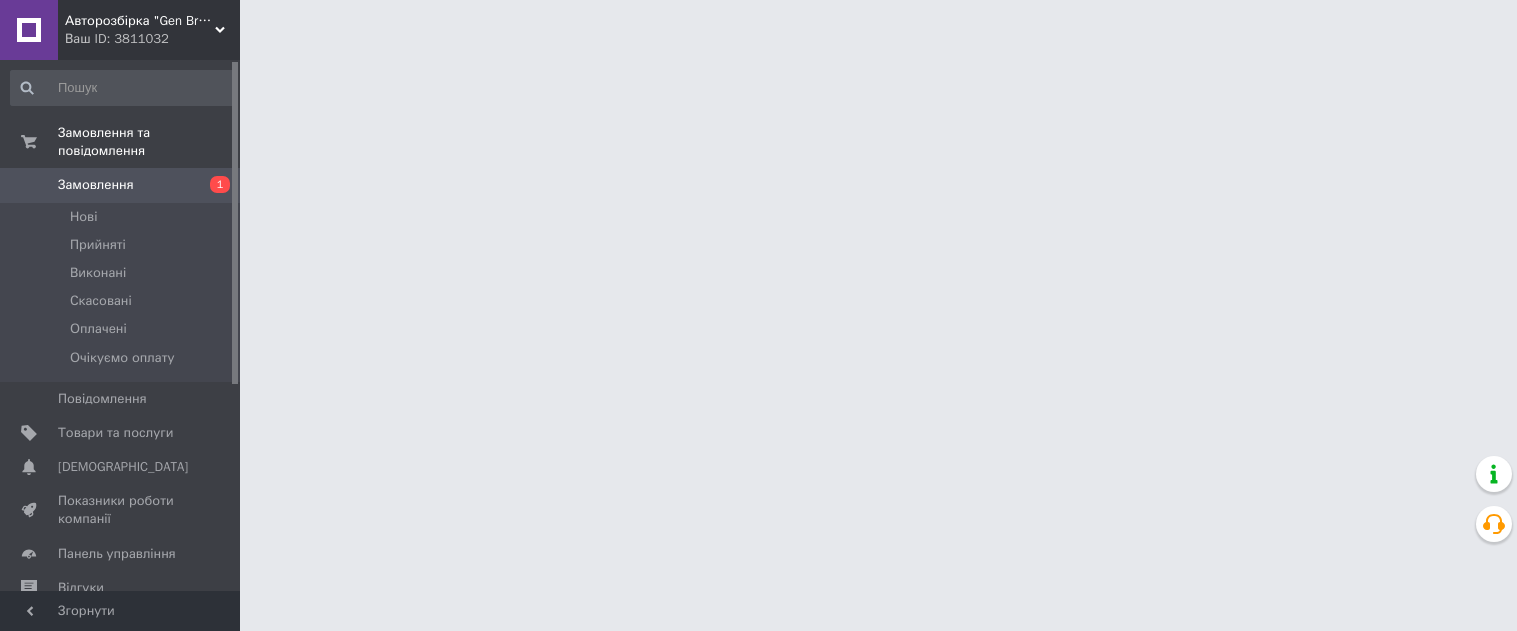 scroll, scrollTop: 0, scrollLeft: 0, axis: both 